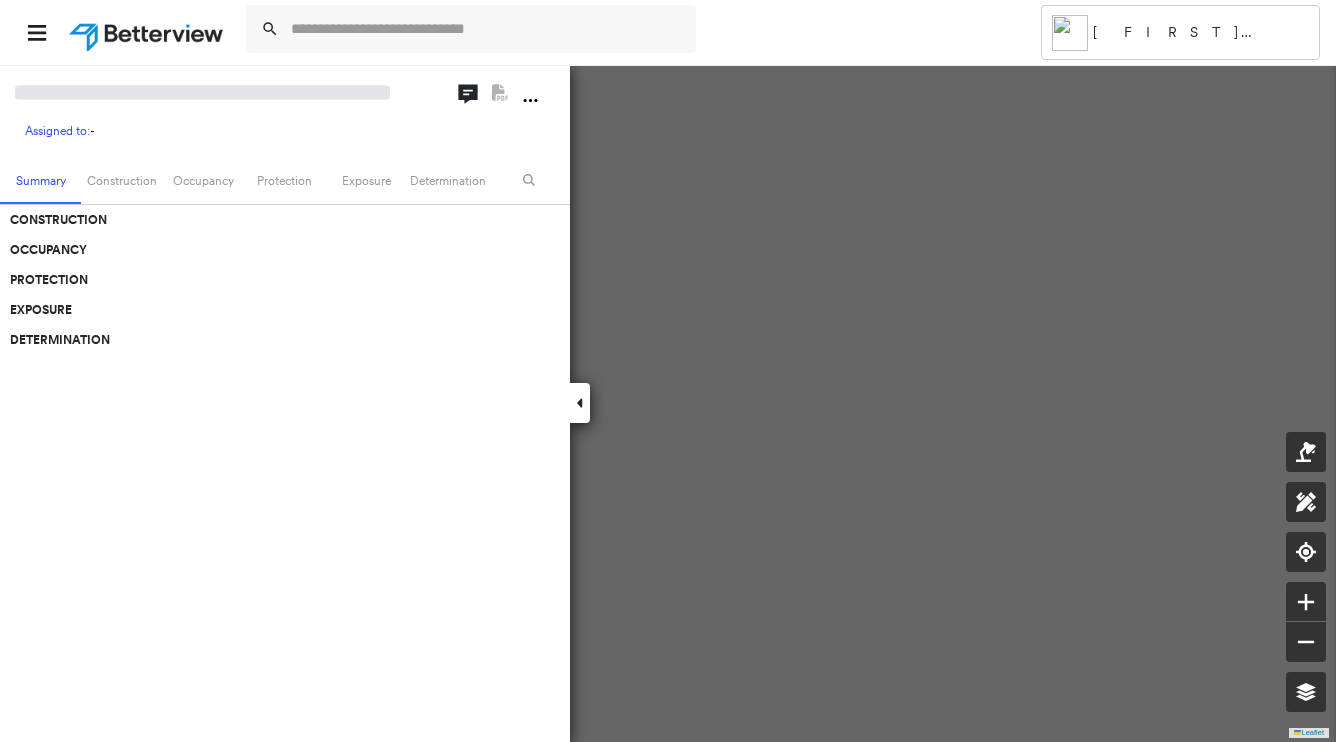 scroll, scrollTop: 0, scrollLeft: 0, axis: both 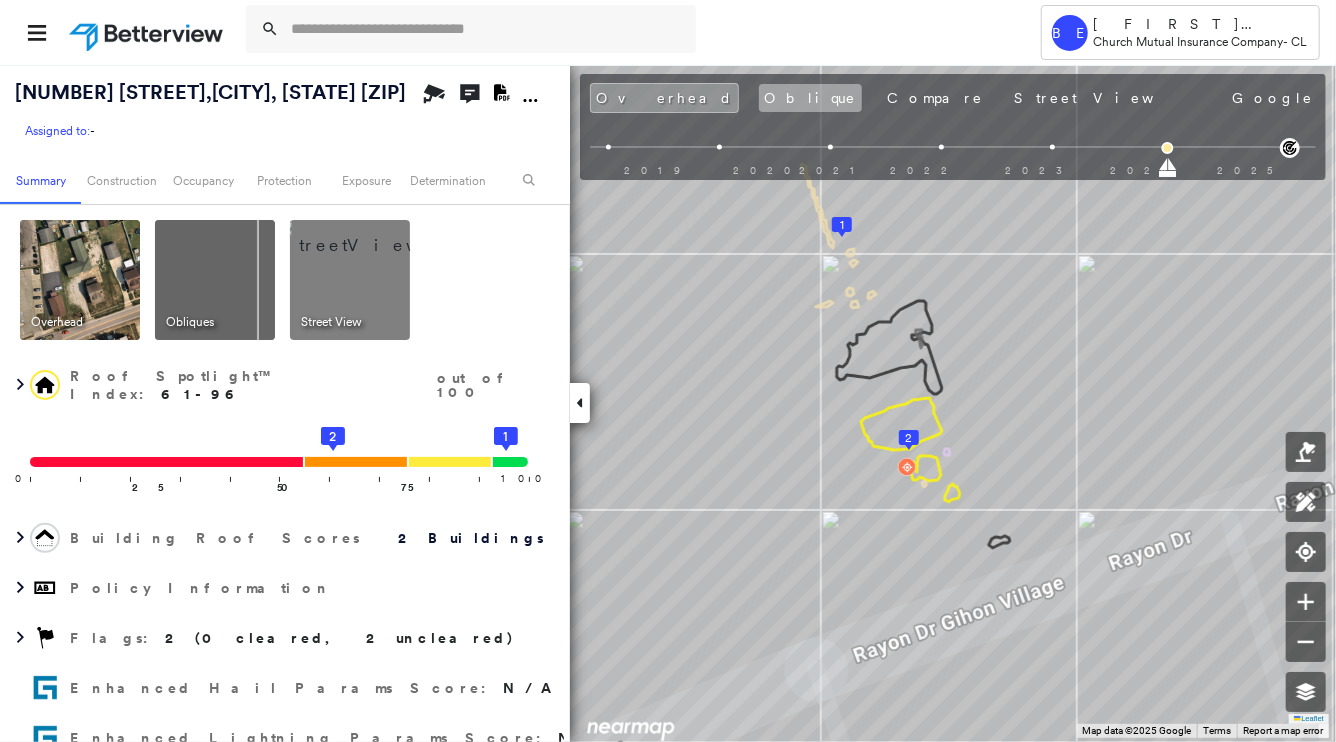 click on "Oblique" at bounding box center [810, 98] 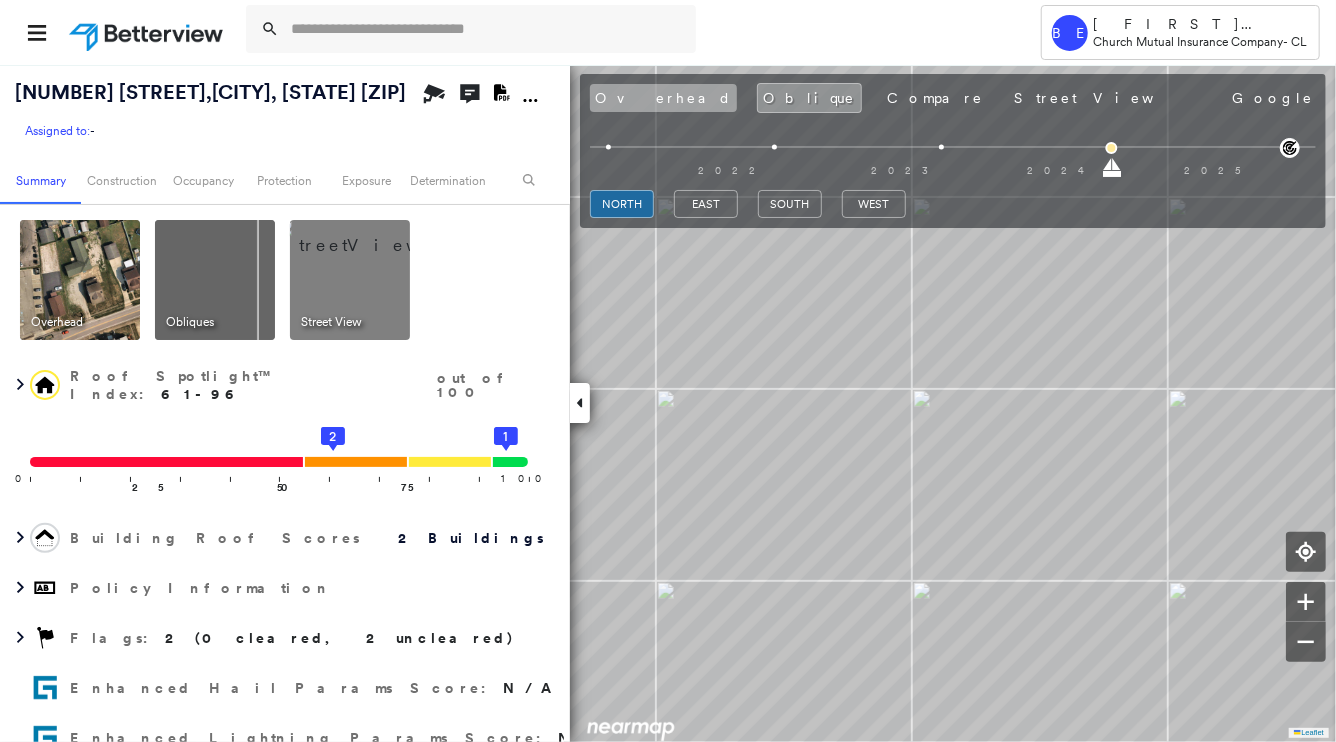 click on "Overhead" at bounding box center [663, 98] 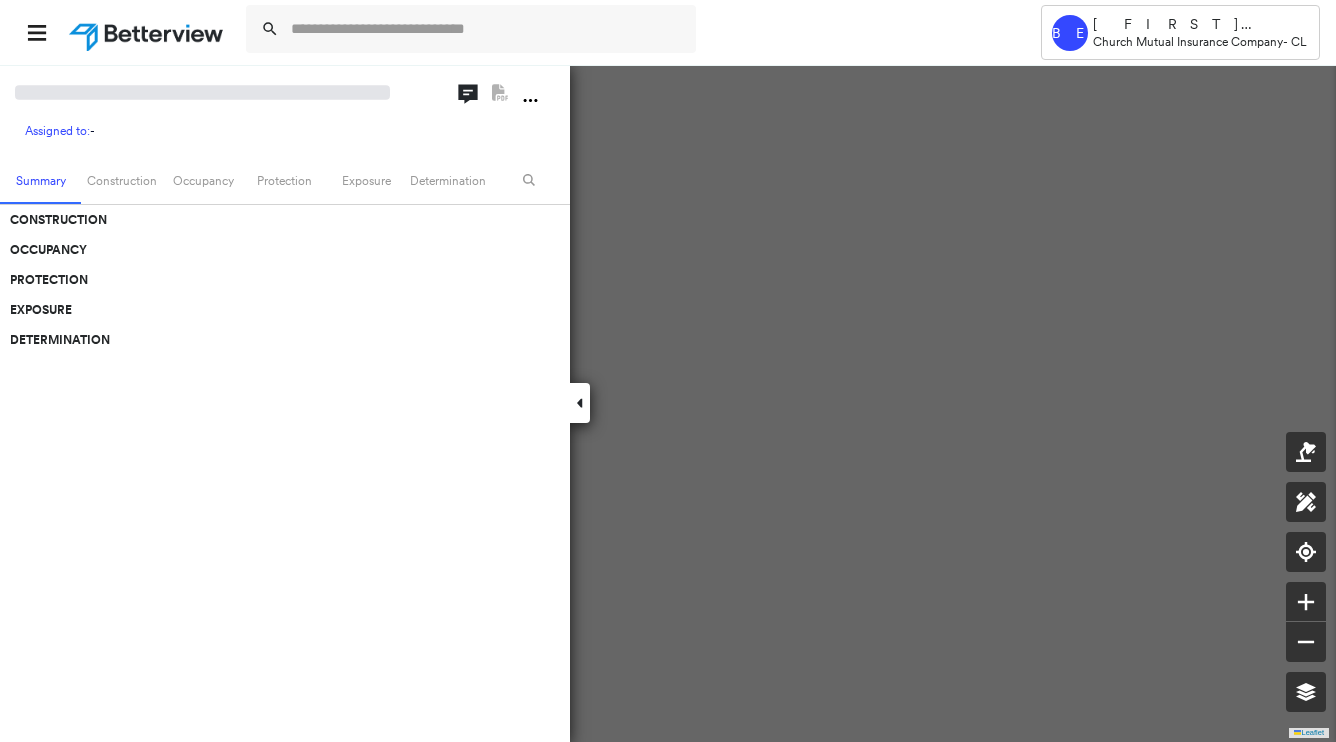 scroll, scrollTop: 0, scrollLeft: 0, axis: both 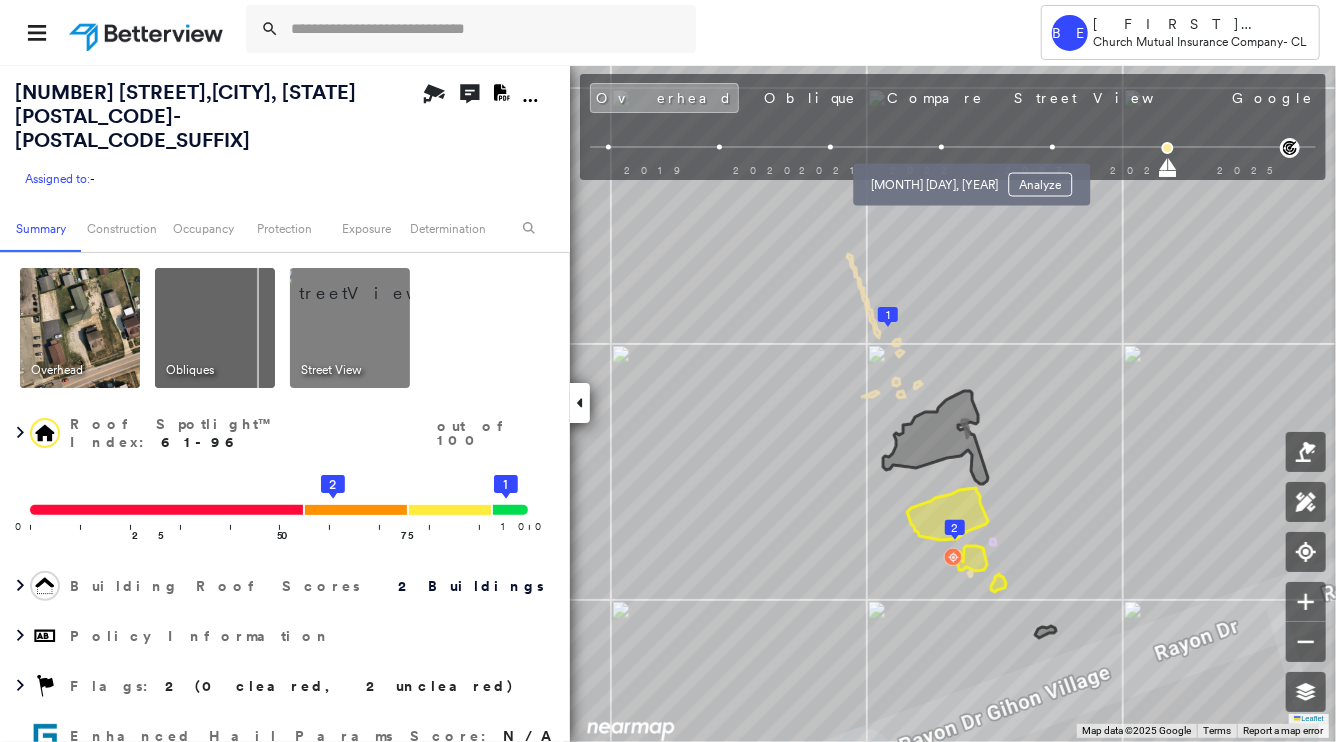 click at bounding box center (941, 147) 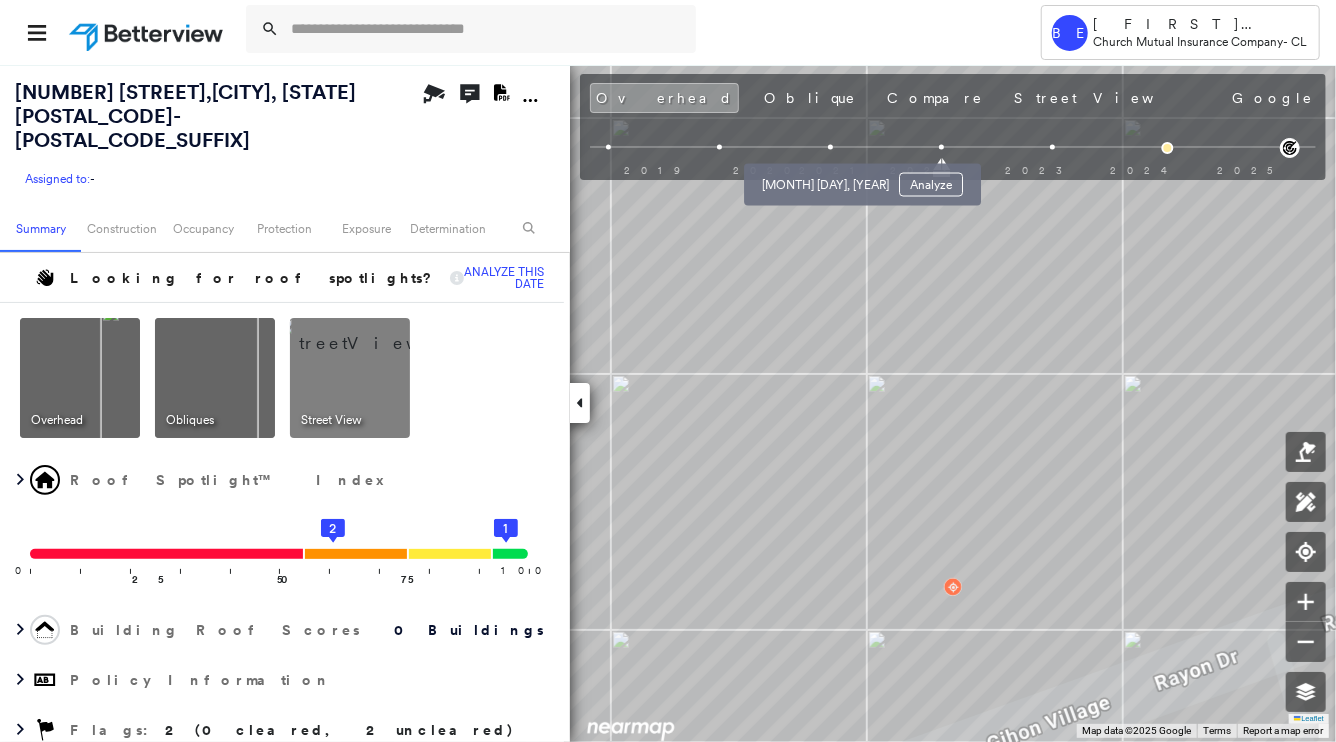 click at bounding box center [830, 147] 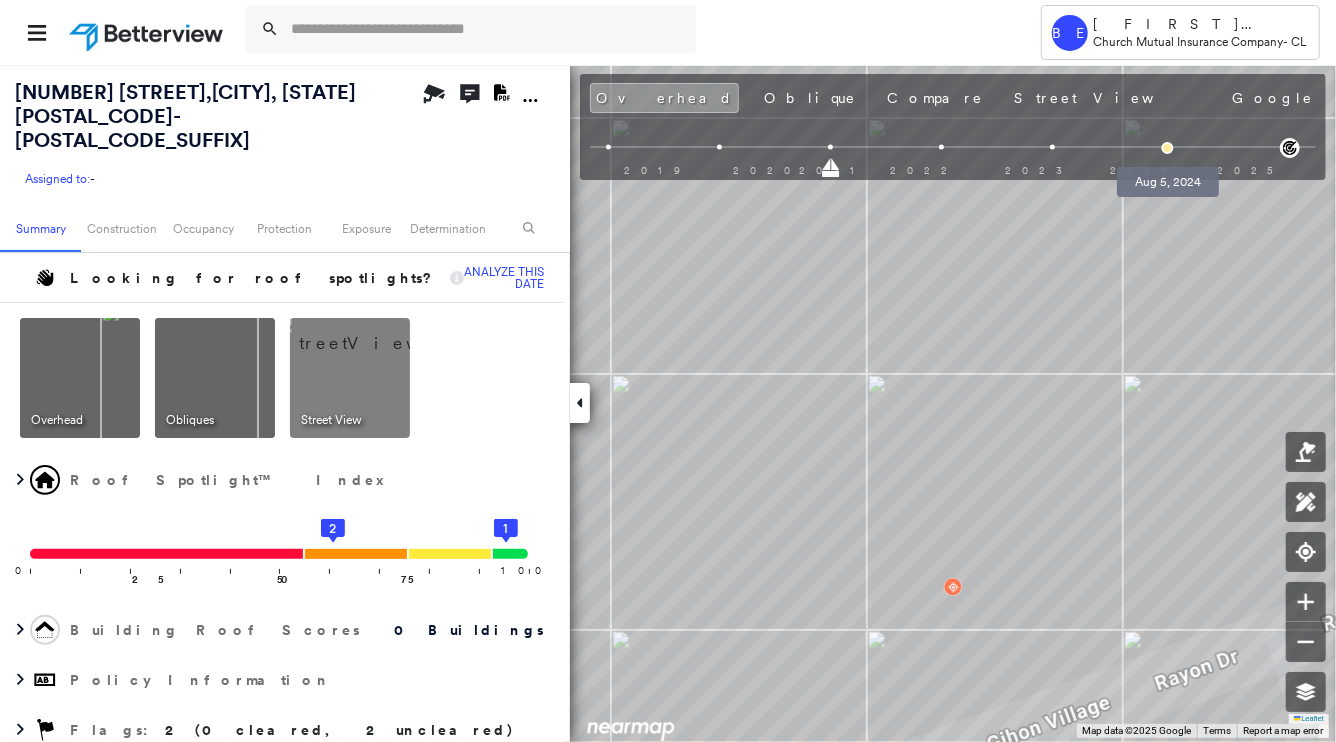 click at bounding box center (1167, 148) 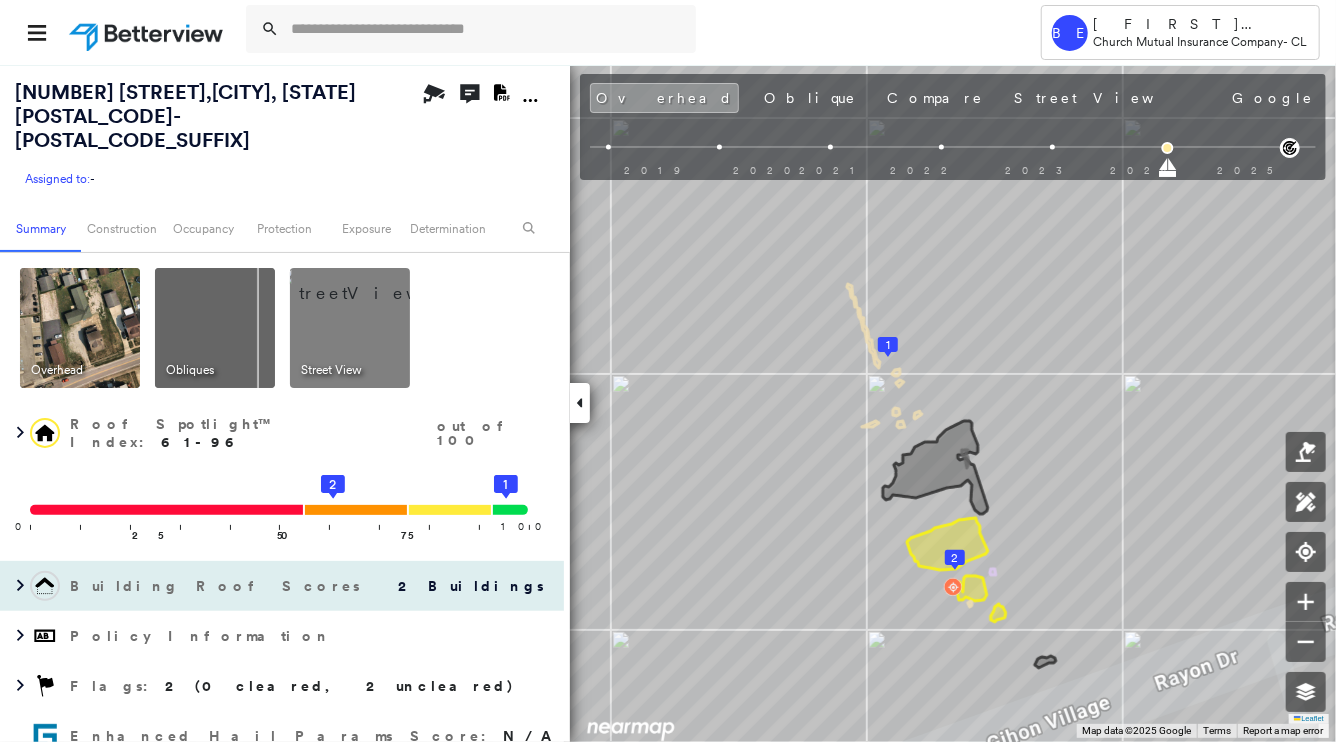 click on "Building Roof Scores" at bounding box center (217, 586) 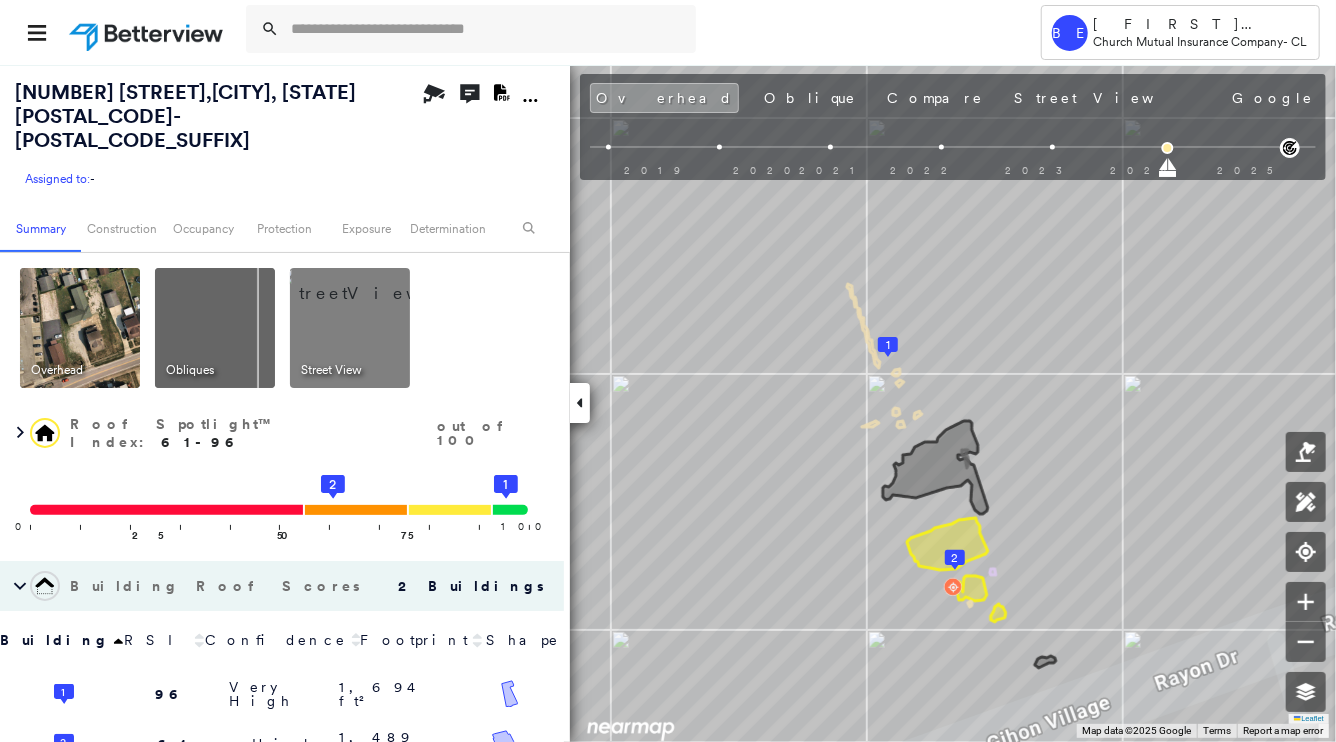 click on "Building Roof Scores" at bounding box center (217, 586) 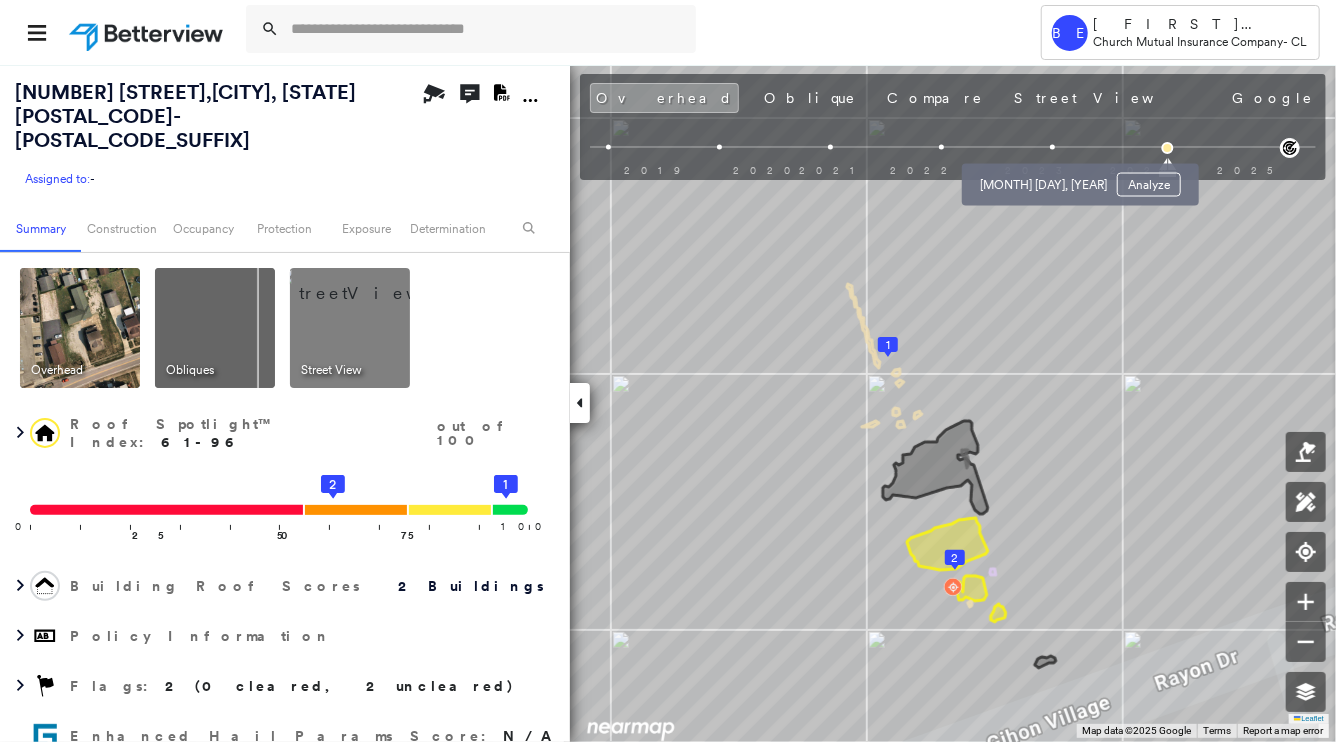 click at bounding box center [1052, 147] 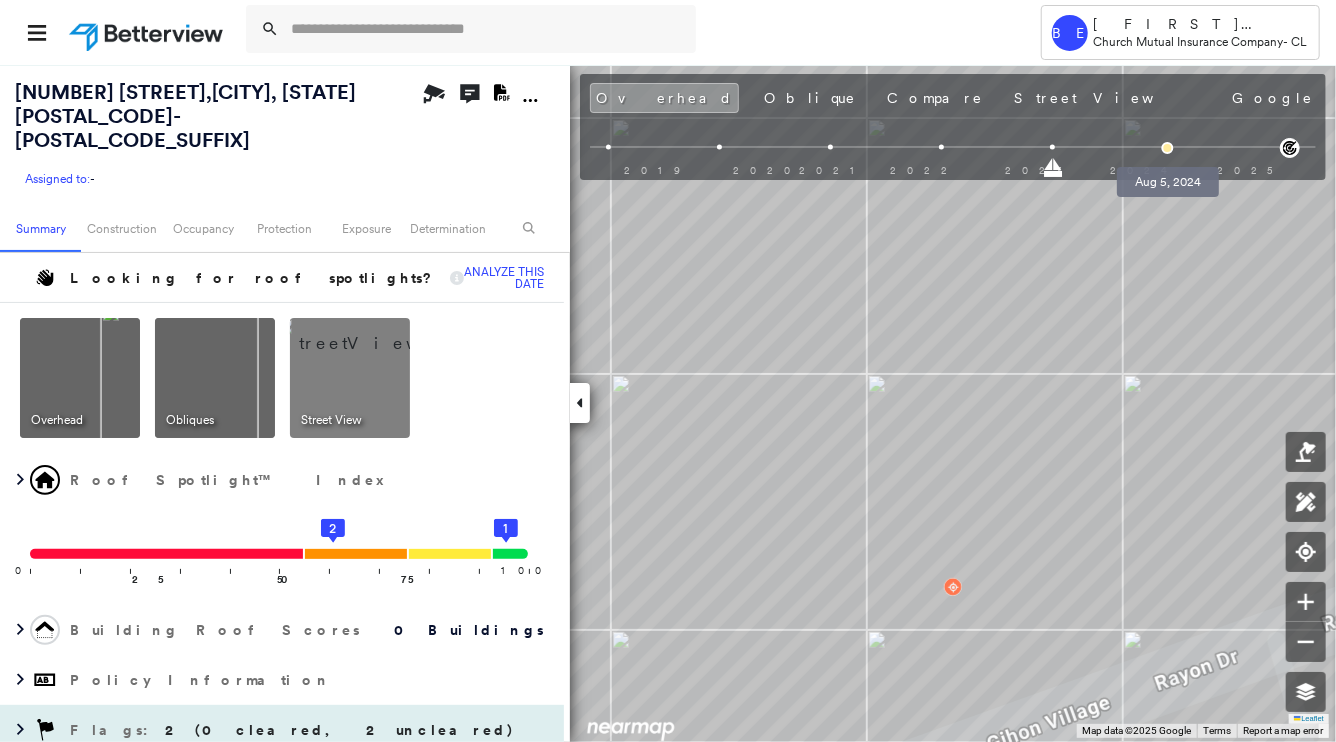 click at bounding box center [1167, 148] 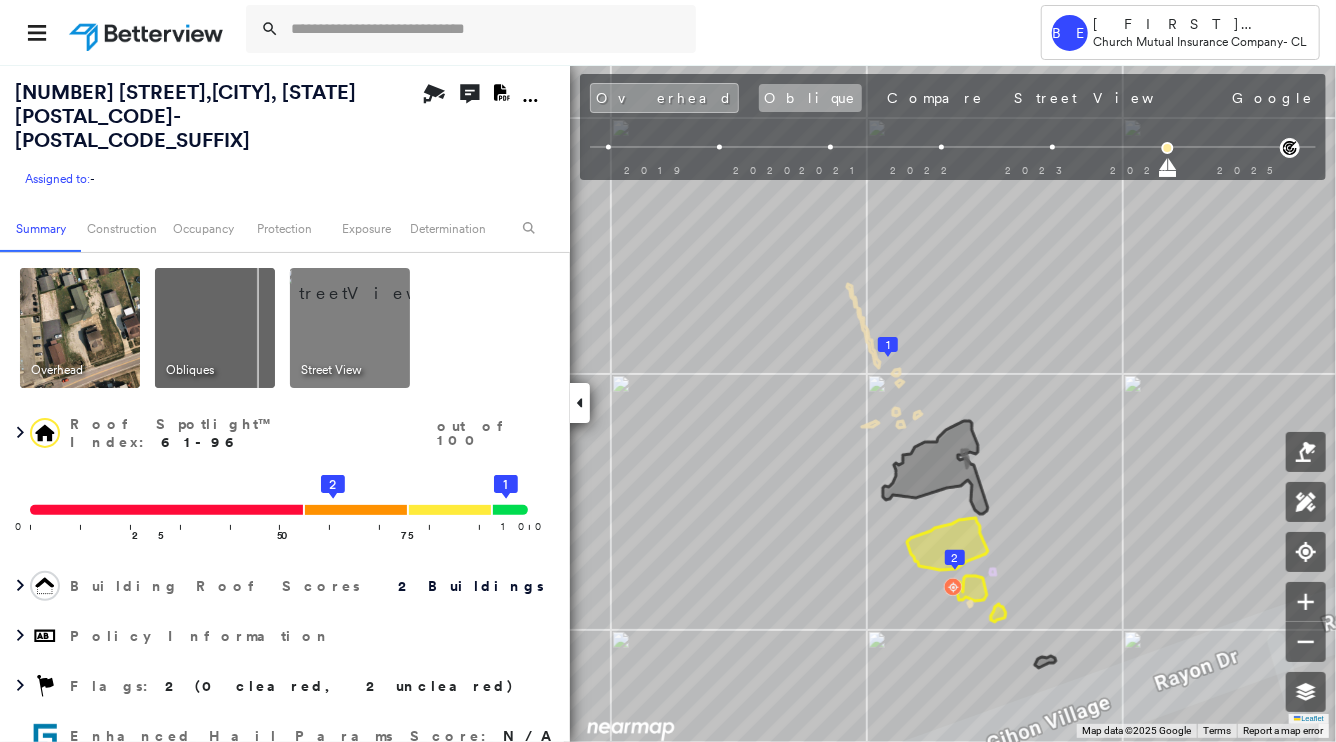 click on "Oblique" at bounding box center (810, 98) 